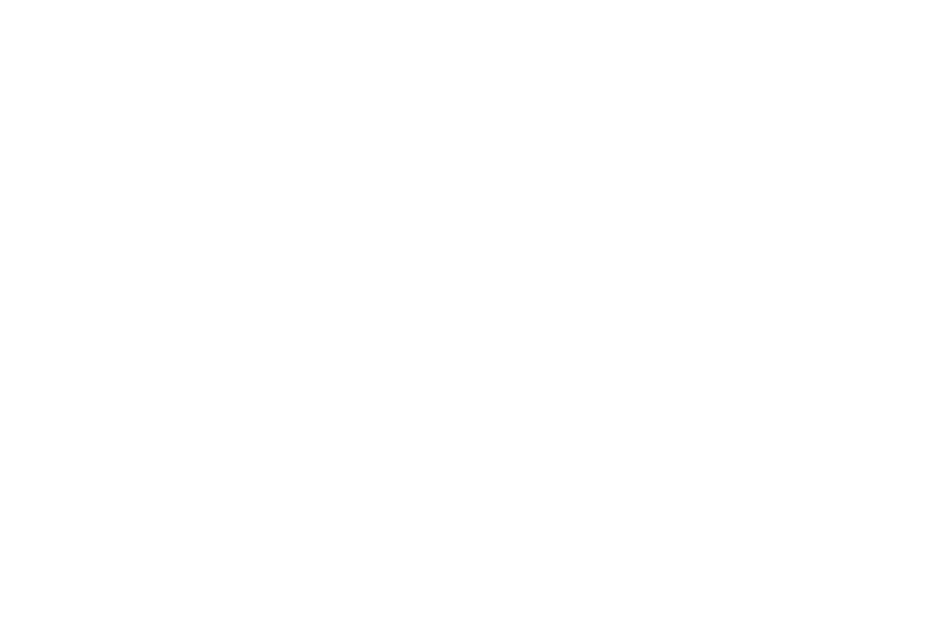scroll, scrollTop: 0, scrollLeft: 0, axis: both 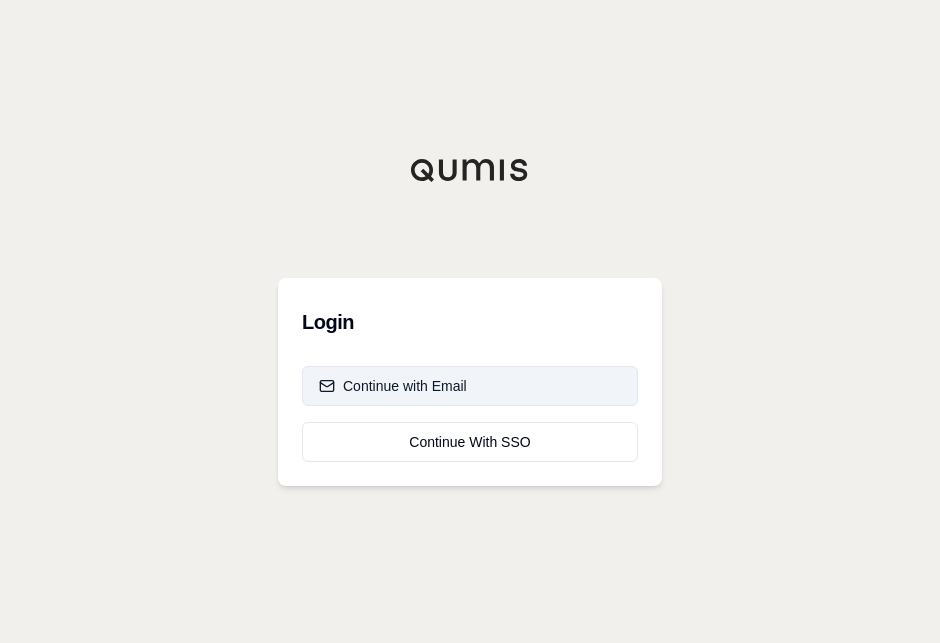 click on "Continue with Email" at bounding box center (393, 386) 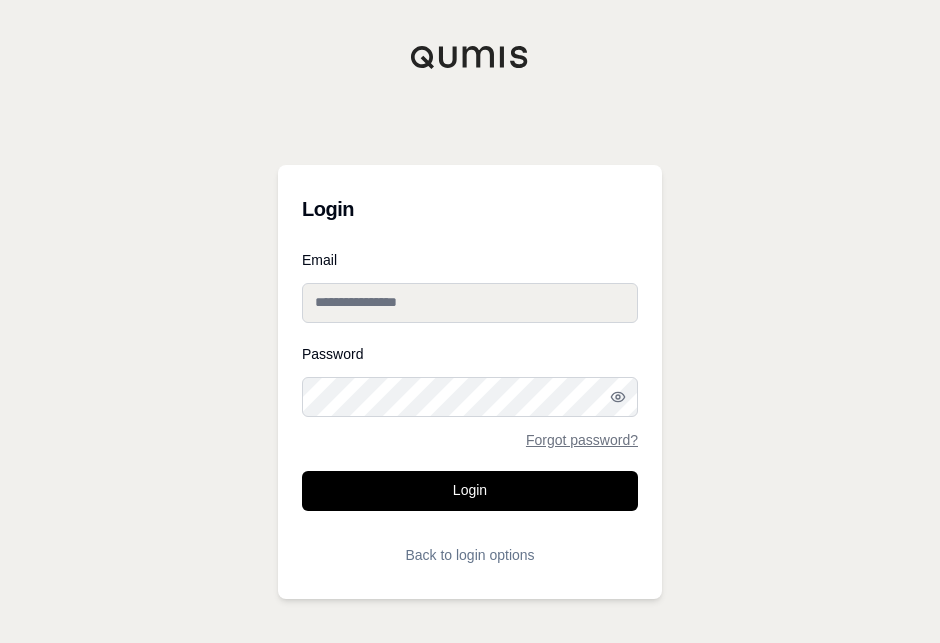 type on "**********" 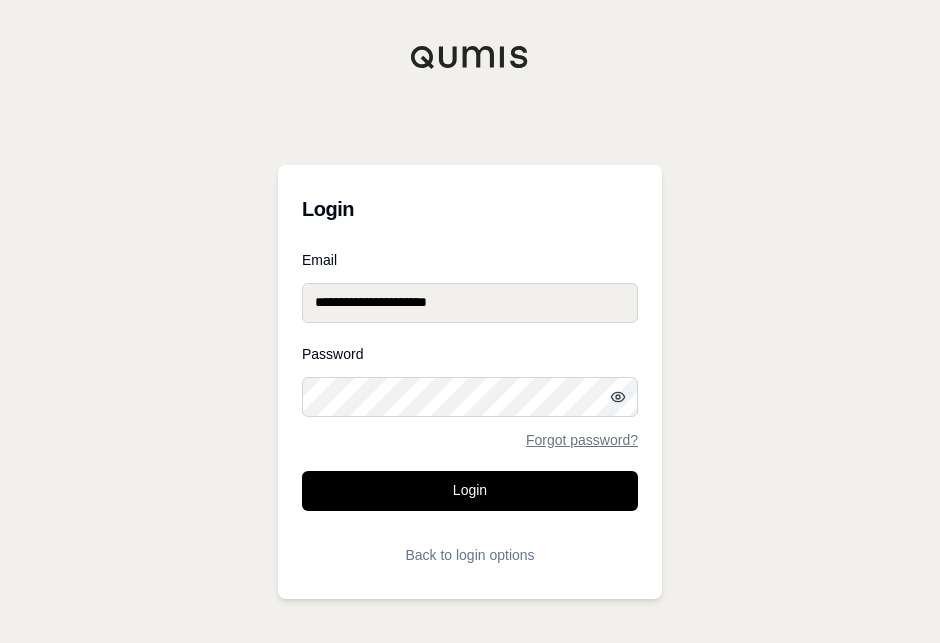 click 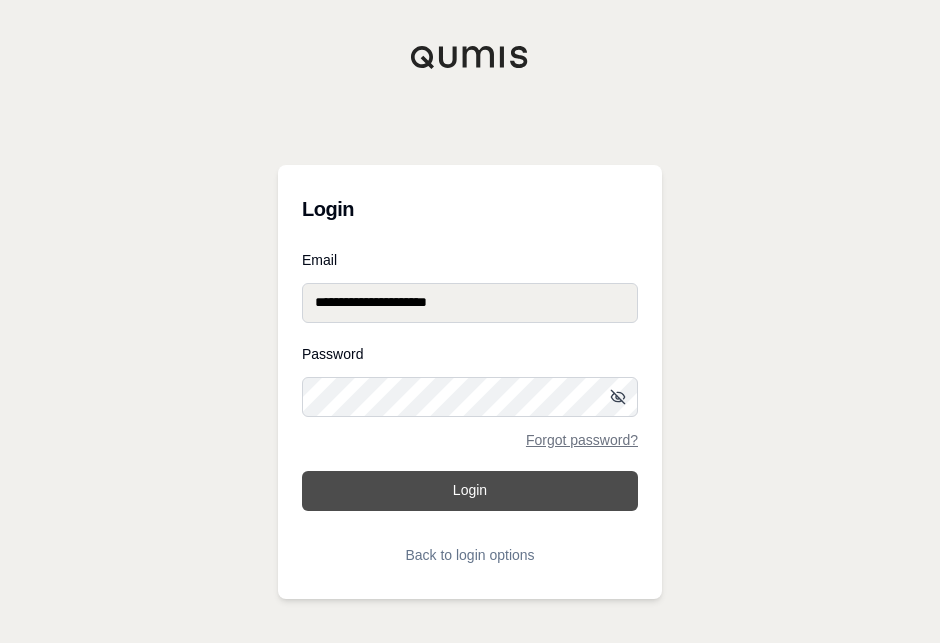 click on "Login" at bounding box center (470, 491) 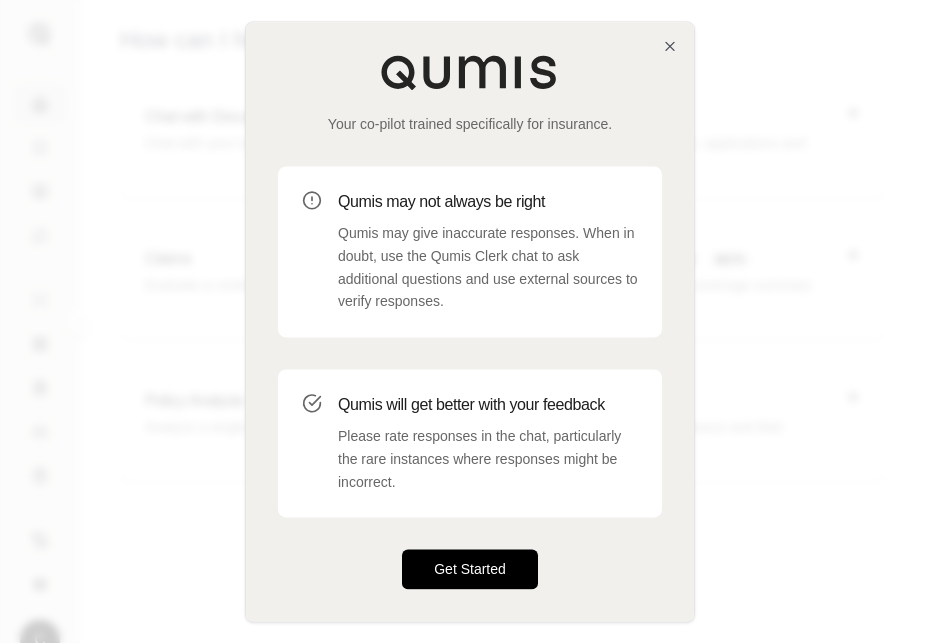 click on "Get Started" at bounding box center (470, 569) 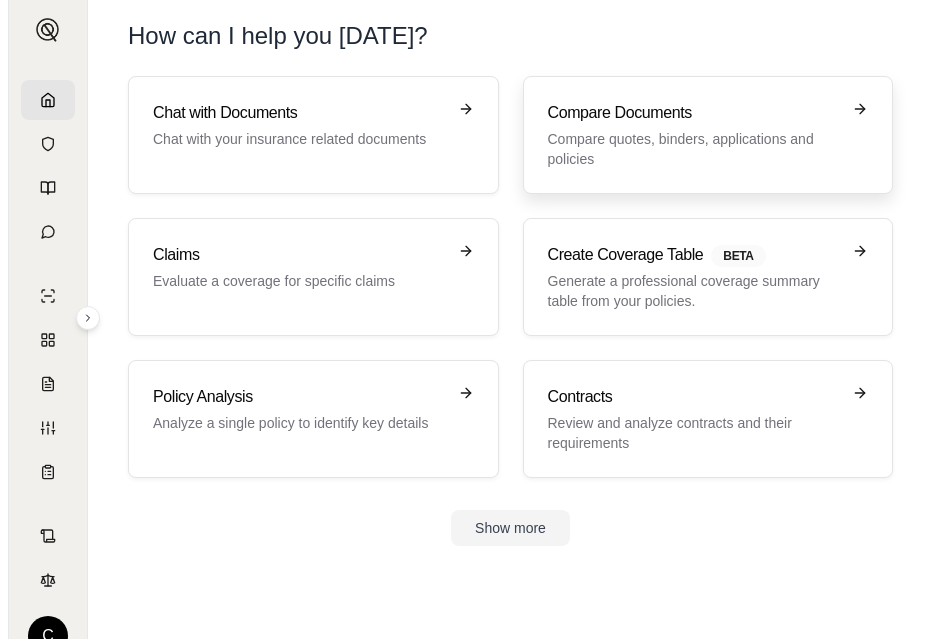scroll, scrollTop: 0, scrollLeft: 0, axis: both 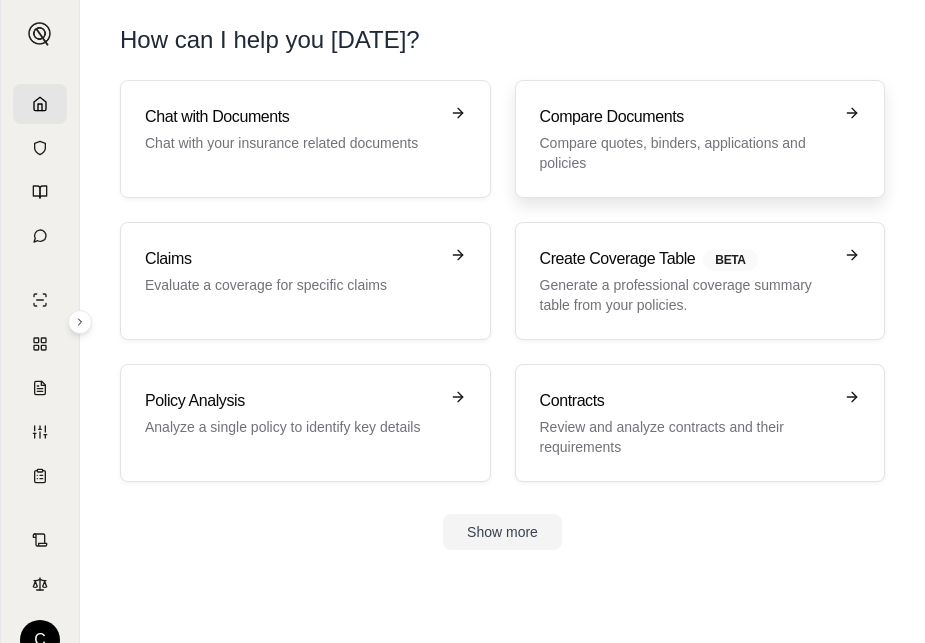 click on "Compare quotes, binders, applications and policies" at bounding box center [686, 153] 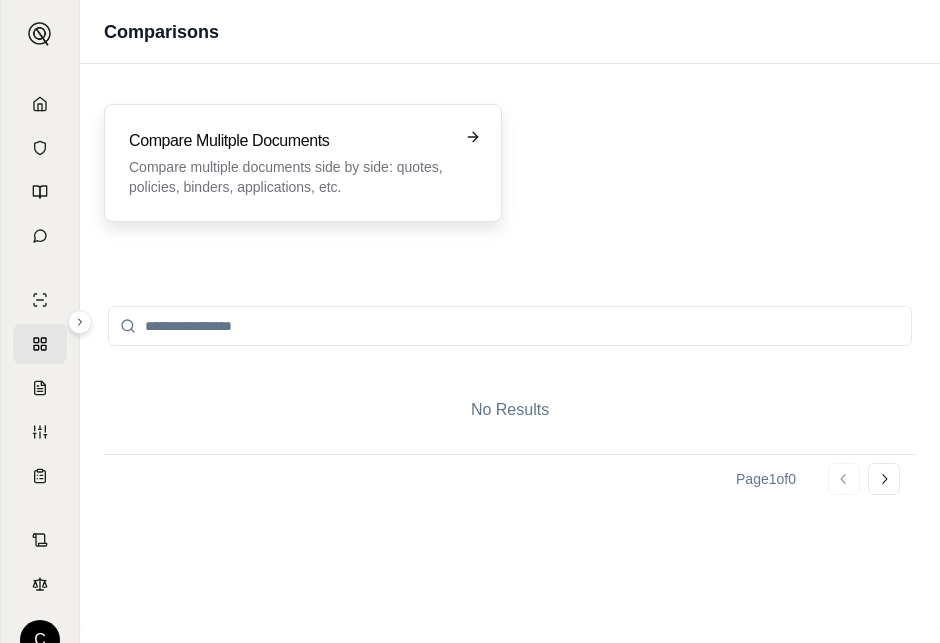 click 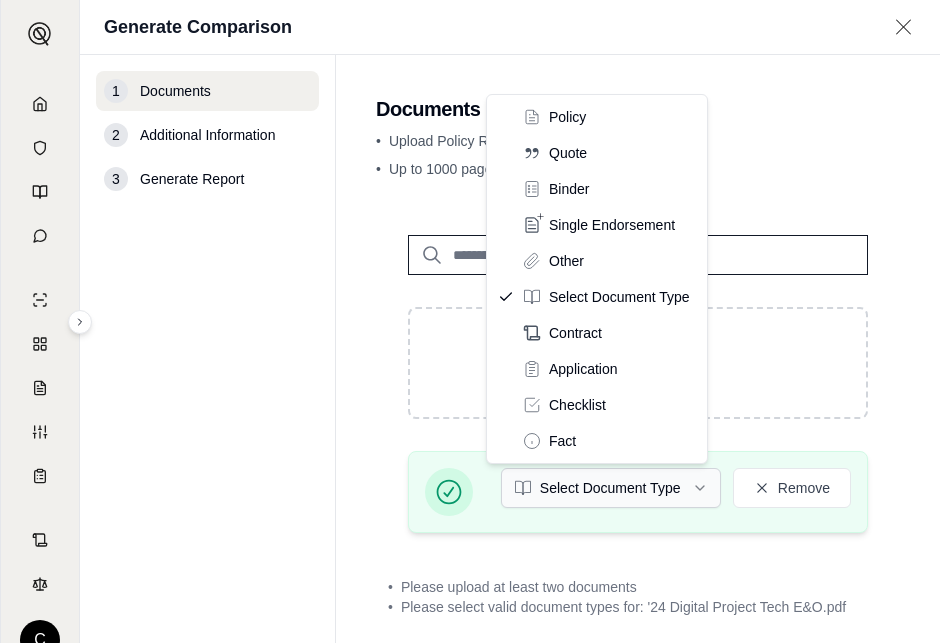 click on "C Generate Comparison 1 Documents 2 Additional Information 3 Generate Report Documents • Upload Policy Related Documents • Up to 1000 pages Drop files here PDF format only '24 Digital Project Tech E&O.pdf Select Document Type Remove • Please upload at least two documents • Please select valid document types for: '24 Digital Project Tech E&O.pdf Additional Information →
Policy Quote Binder Single Endorsement Other Select Document Type Contract Application Checklist Fact" at bounding box center (470, 321) 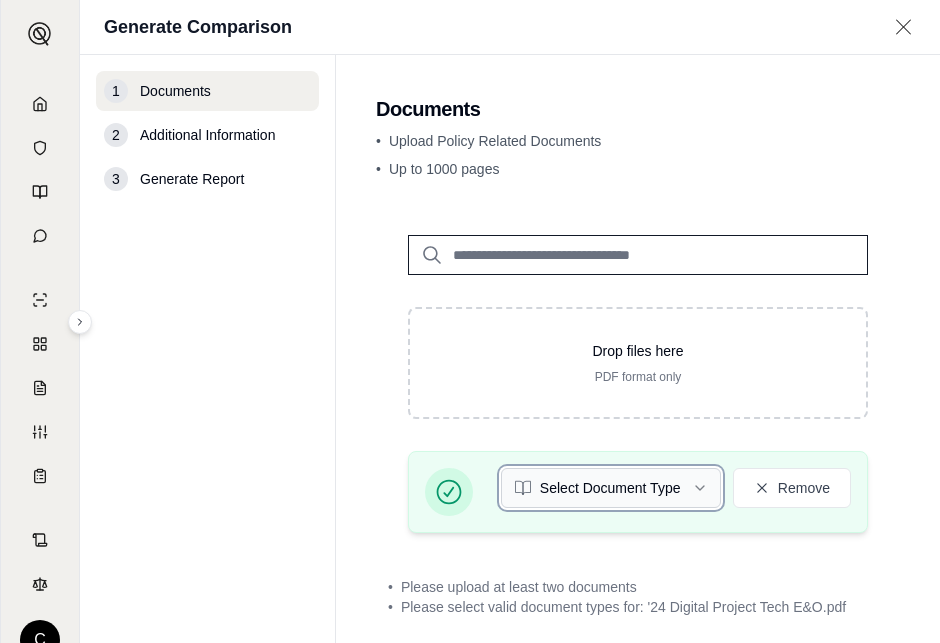 click on "C Generate Comparison 1 Documents 2 Additional Information 3 Generate Report Documents • Upload Policy Related Documents • Up to 1000 pages Drop files here PDF format only '24 Digital Project Tech E&O.pdf Select Document Type Remove • Please upload at least two documents • Please select valid document types for: '24 Digital Project Tech E&O.pdf Additional Information →" at bounding box center [470, 321] 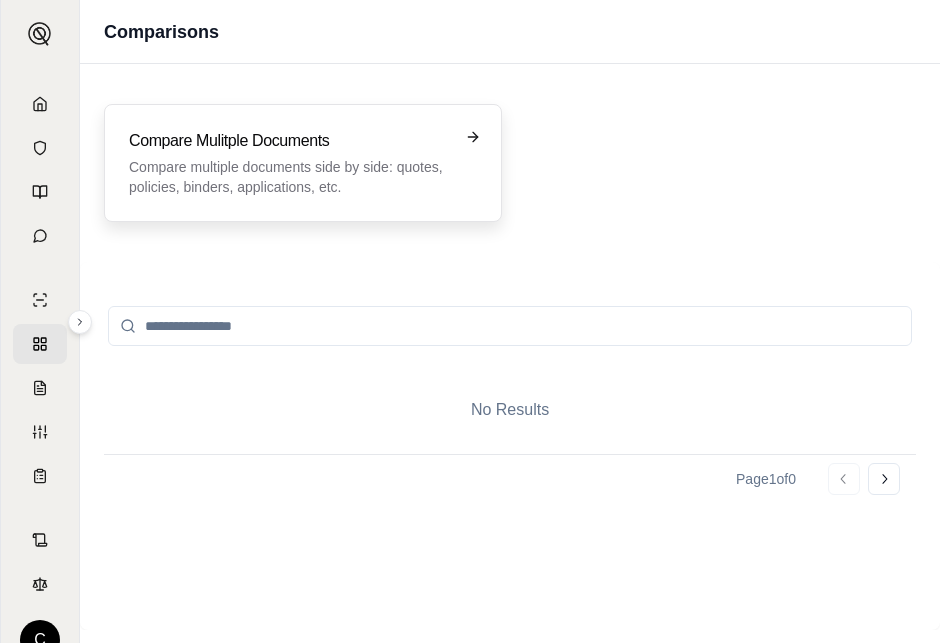 click on "Compare multiple documents side by side: quotes, policies, binders, applications, etc." at bounding box center (289, 177) 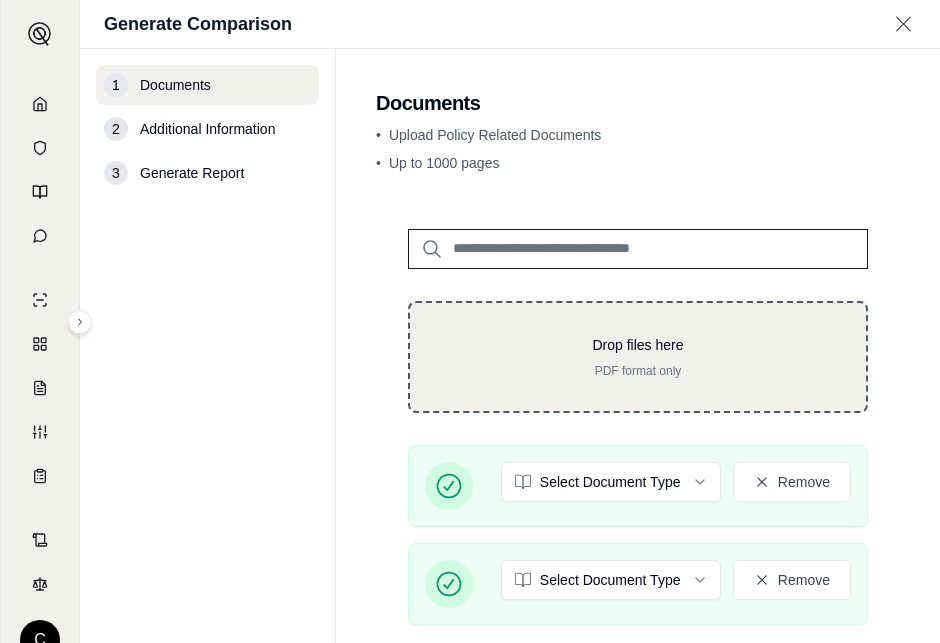 scroll, scrollTop: 190, scrollLeft: 0, axis: vertical 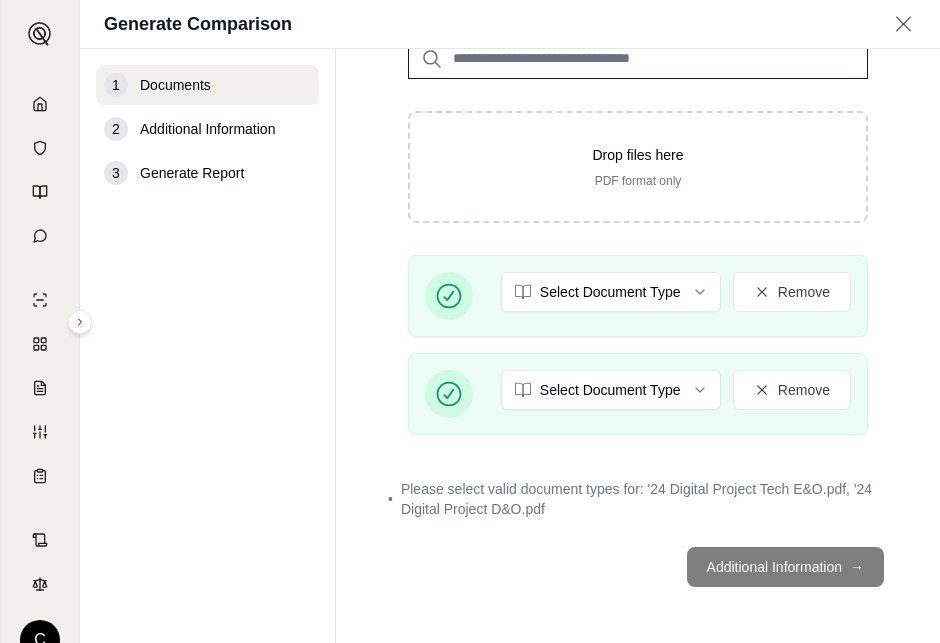 click on "Additional Information →" at bounding box center [638, 567] 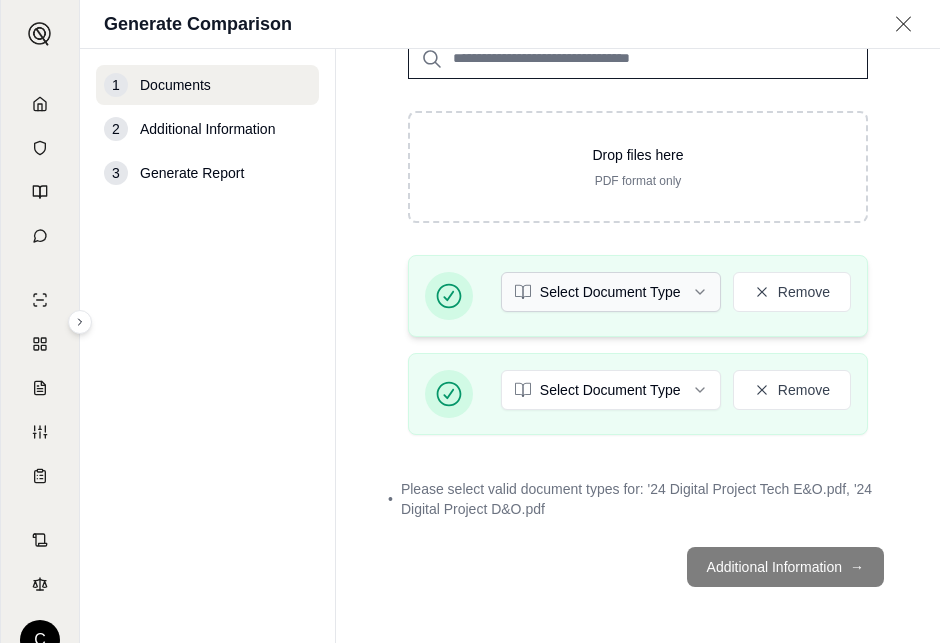 click on "C Generate Comparison 1 Documents 2 Additional Information 3 Generate Report Documents • Upload Policy Related Documents • Up to 1000 pages Drop files here PDF format only '24 Digital Project D&O.pdf Select Document Type Remove '24 Digital Project Tech E&O.pdf Select Document Type Remove • Please select valid document types for: '24 Digital Project Tech E&O.pdf,
'24 Digital Project D&O.pdf Additional Information →" at bounding box center (470, 321) 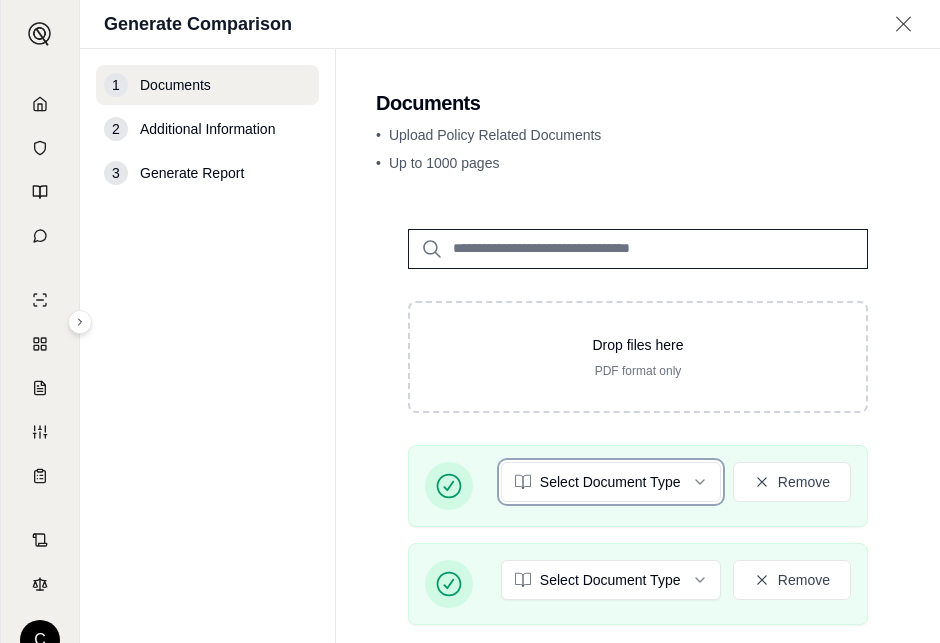 scroll, scrollTop: 4, scrollLeft: 0, axis: vertical 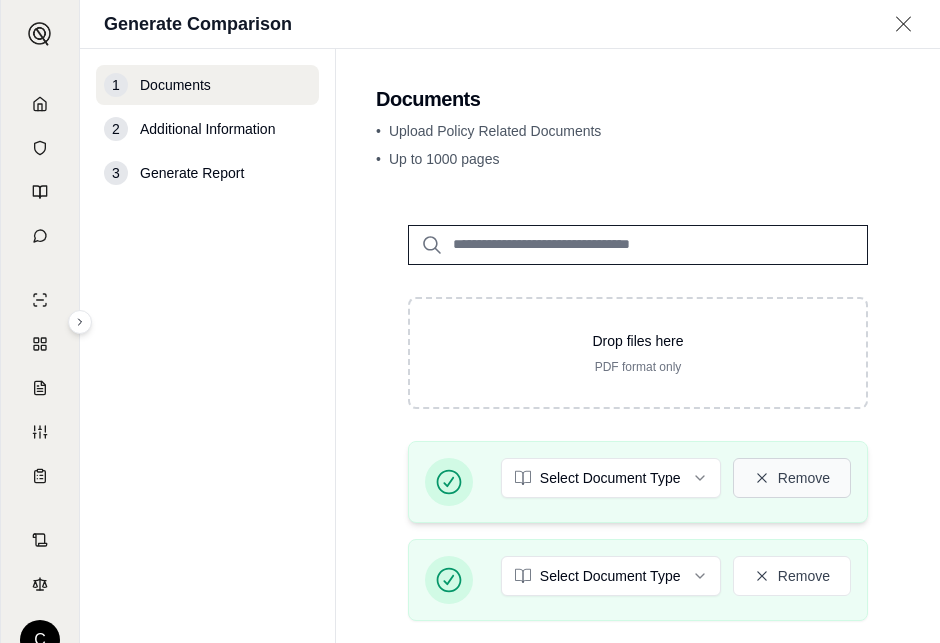 click 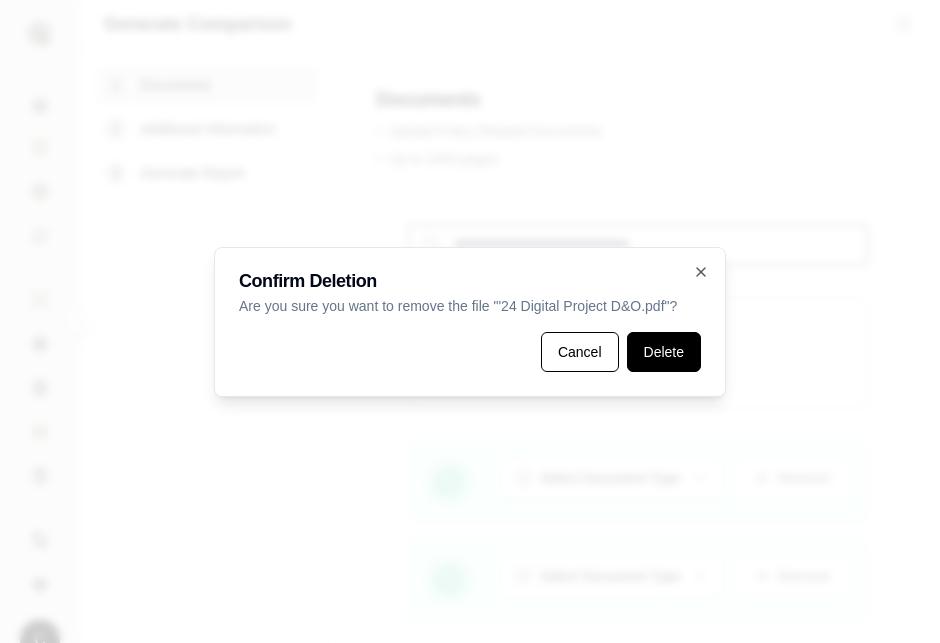 click on "Delete" at bounding box center (664, 352) 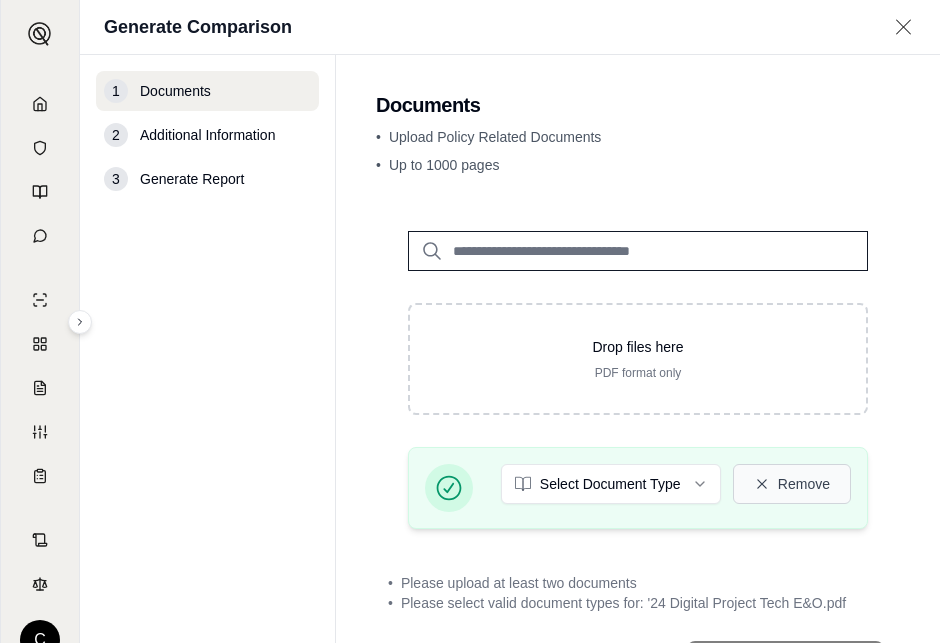click 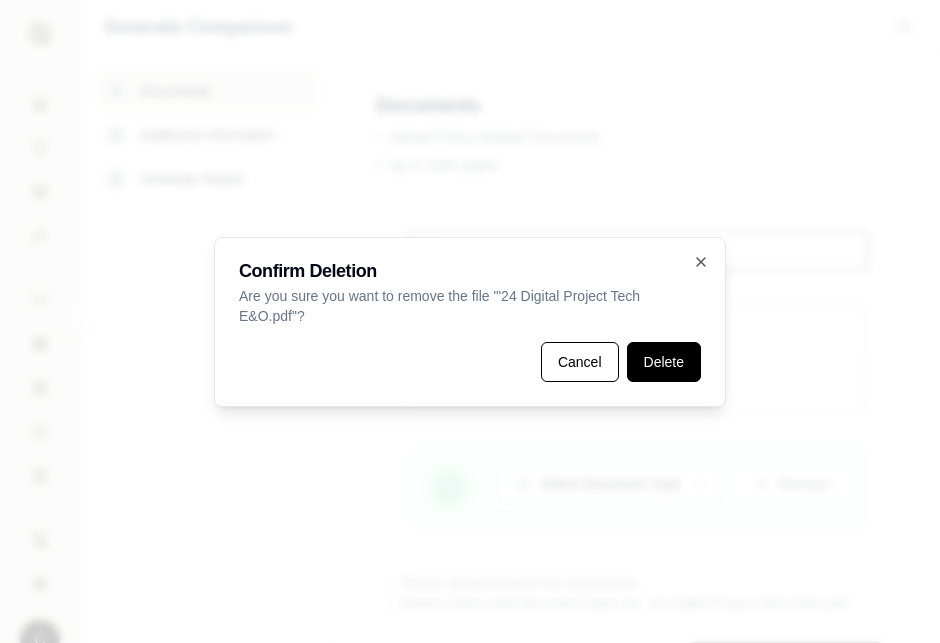 click on "Delete" at bounding box center [664, 362] 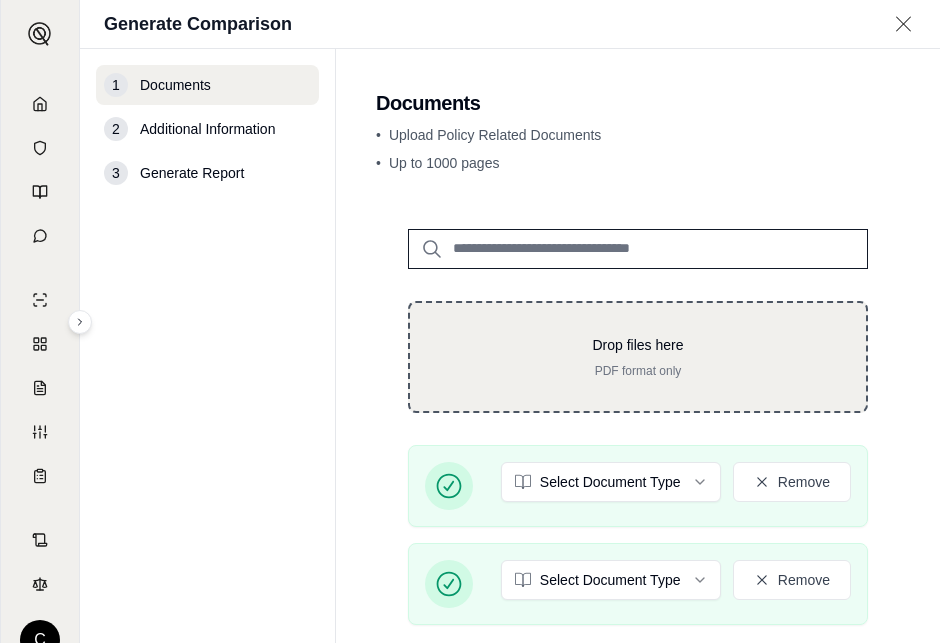 scroll, scrollTop: 190, scrollLeft: 0, axis: vertical 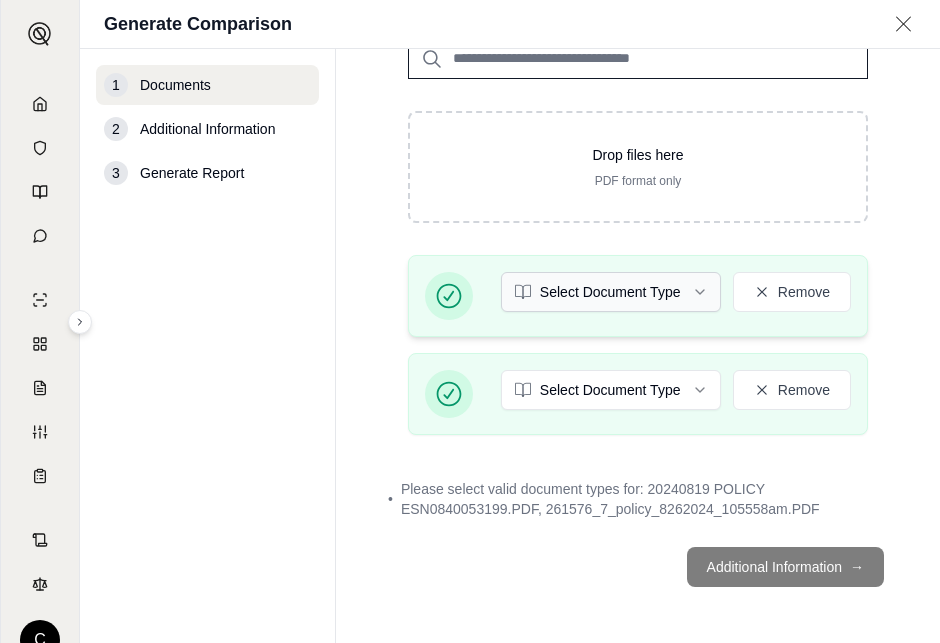 click on "C Generate Comparison 1 Documents 2 Additional Information 3 Generate Report Documents • Upload Policy Related Documents • Up to 1000 pages Drop files here PDF format only 261576_7_policy_8262024_105558am.PDF Select Document Type Remove 20240819 POLICY ESN0840053199.PDF Select Document Type Remove • Please select valid document types for: 20240819 POLICY ESN0840053199.PDF,
261576_7_policy_8262024_105558am.PDF Additional Information →" at bounding box center [470, 321] 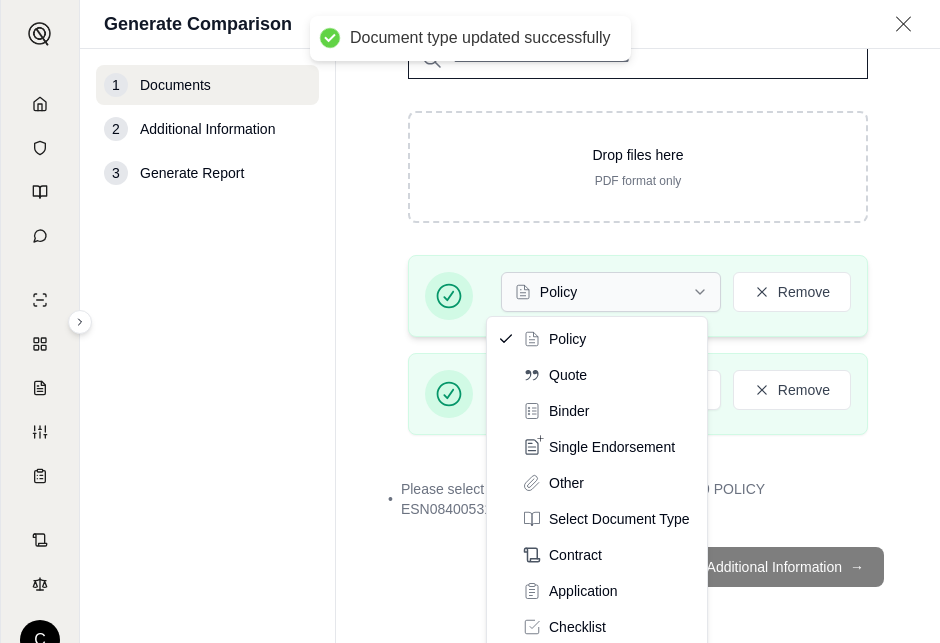 click on "Document type updated successfully C Generate Comparison 1 Documents 2 Additional Information 3 Generate Report Documents • Upload Policy Related Documents • Up to 1000 pages Drop files here PDF format only 261576_7_policy_8262024_105558am.PDF Policy Remove 20240819 POLICY ESN0840053199.PDF Select Document Type Remove • Please select valid document types for: 20240819 POLICY ESN0840053199.PDF Additional Information →
Policy Quote Binder Single Endorsement Other Select Document Type Contract Application Checklist Fact" at bounding box center [470, 321] 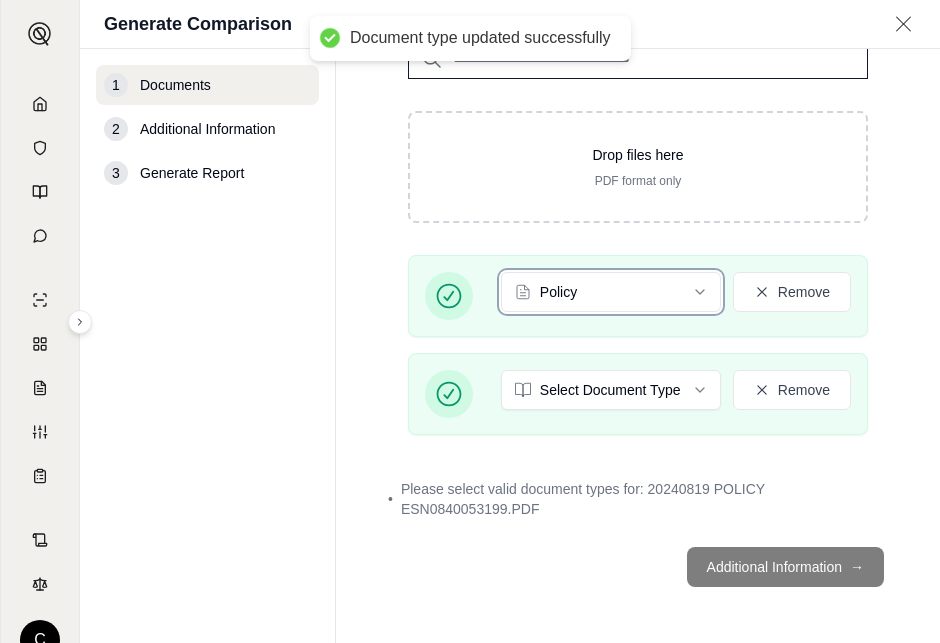 scroll, scrollTop: 176, scrollLeft: 0, axis: vertical 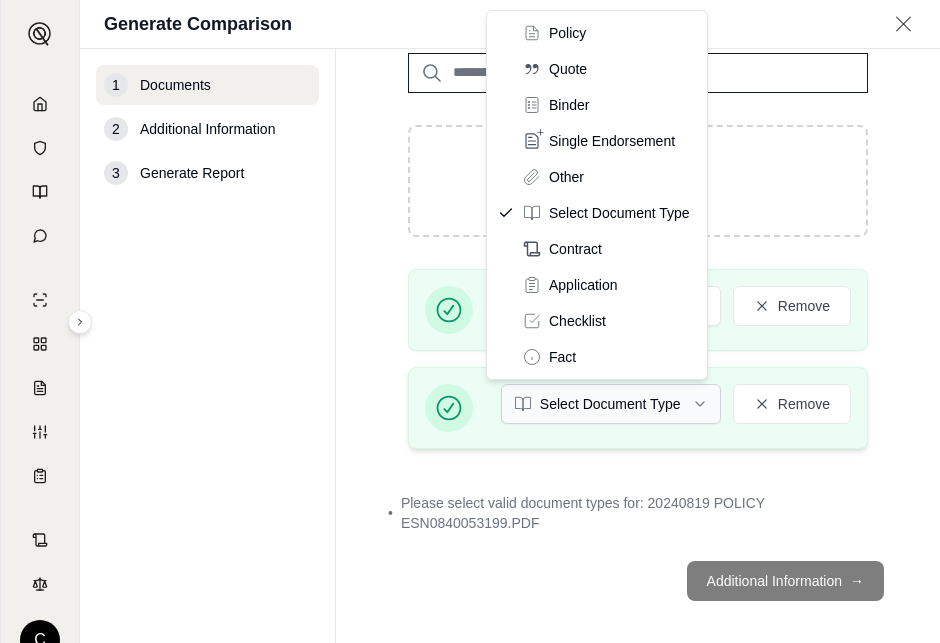 click on "Document type updated successfully C Generate Comparison 1 Documents 2 Additional Information 3 Generate Report Documents • Upload Policy Related Documents • Up to 1000 pages Drop files here PDF format only 261576_7_policy_8262024_105558am.PDF Policy Remove 20240819 POLICY ESN0840053199.PDF Select Document Type Remove • Please select valid document types for: 20240819 POLICY ESN0840053199.PDF Additional Information →
Policy Quote Binder Single Endorsement Other Select Document Type Contract Application Checklist Fact" at bounding box center (470, 321) 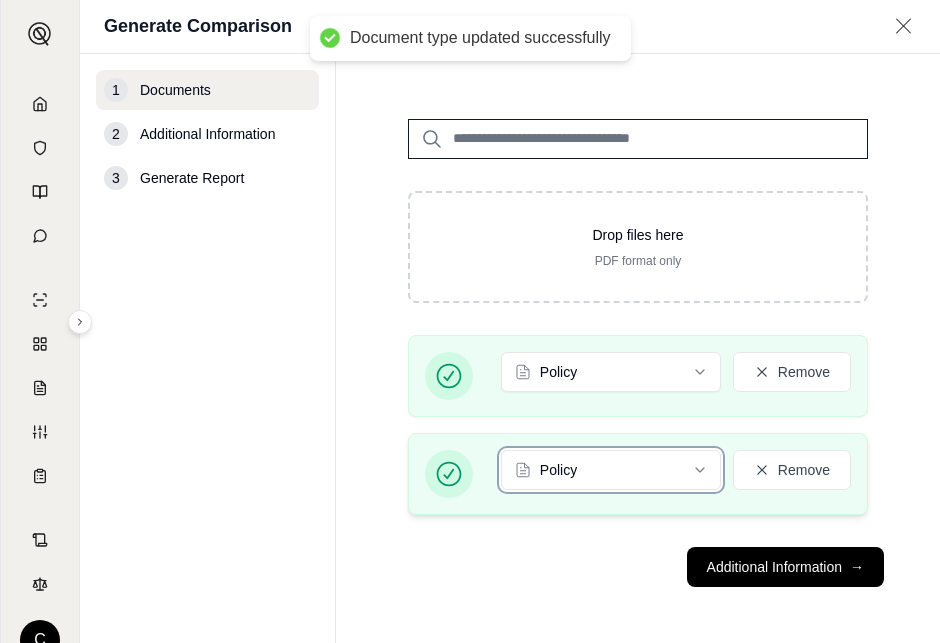 scroll, scrollTop: 115, scrollLeft: 0, axis: vertical 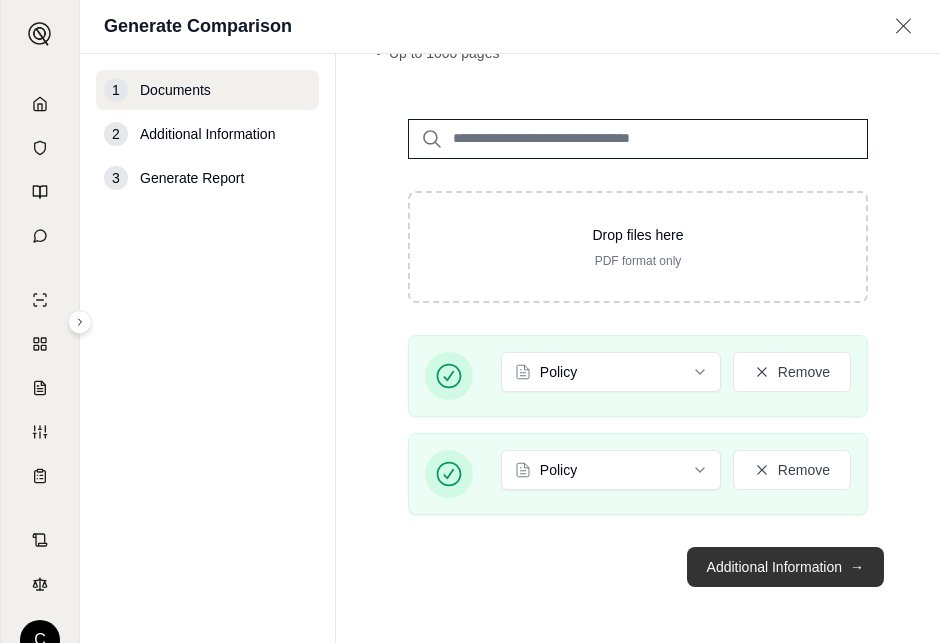 click on "Additional Information →" at bounding box center [785, 567] 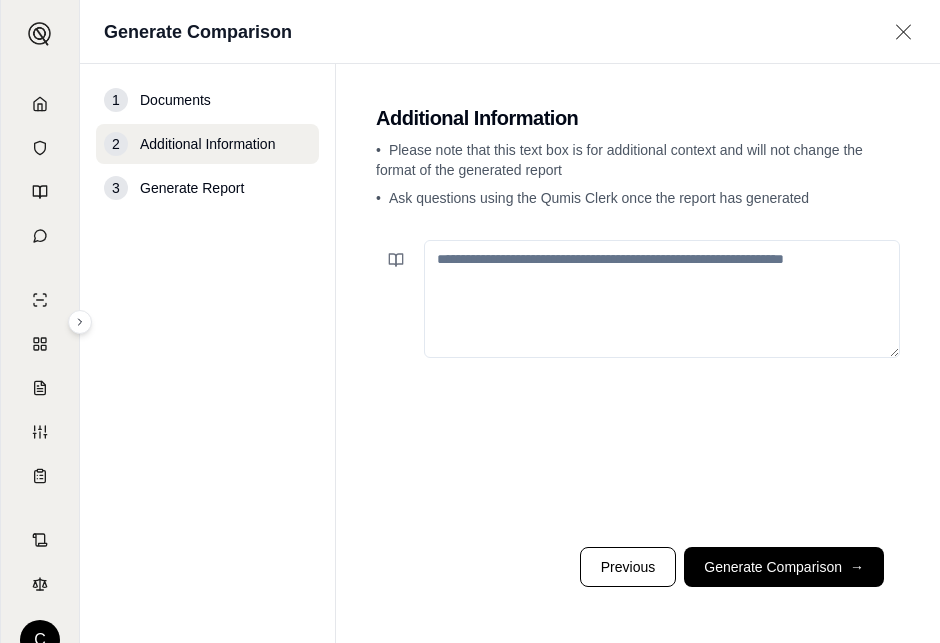 click at bounding box center (662, 299) 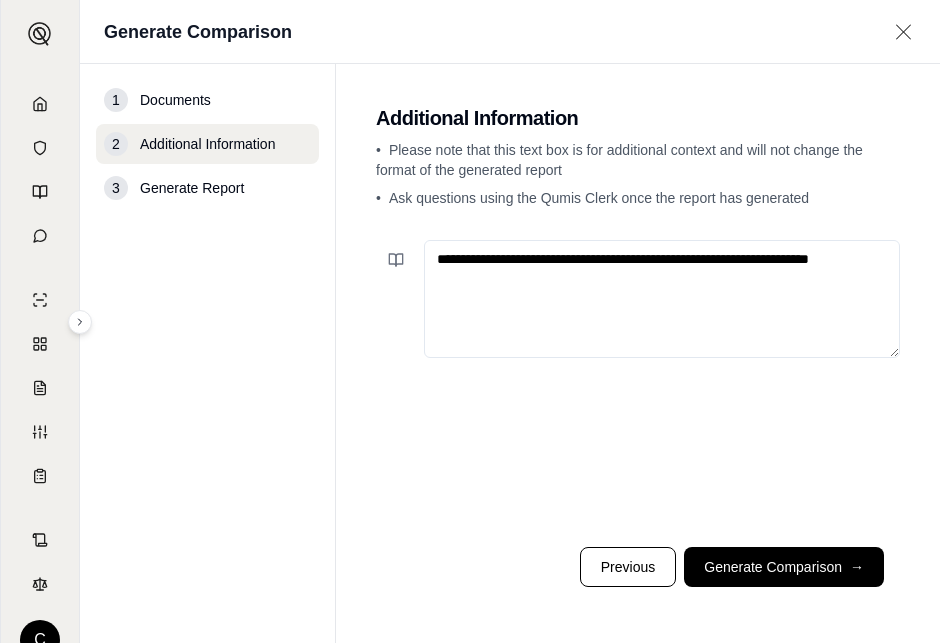 click on "**********" at bounding box center (662, 299) 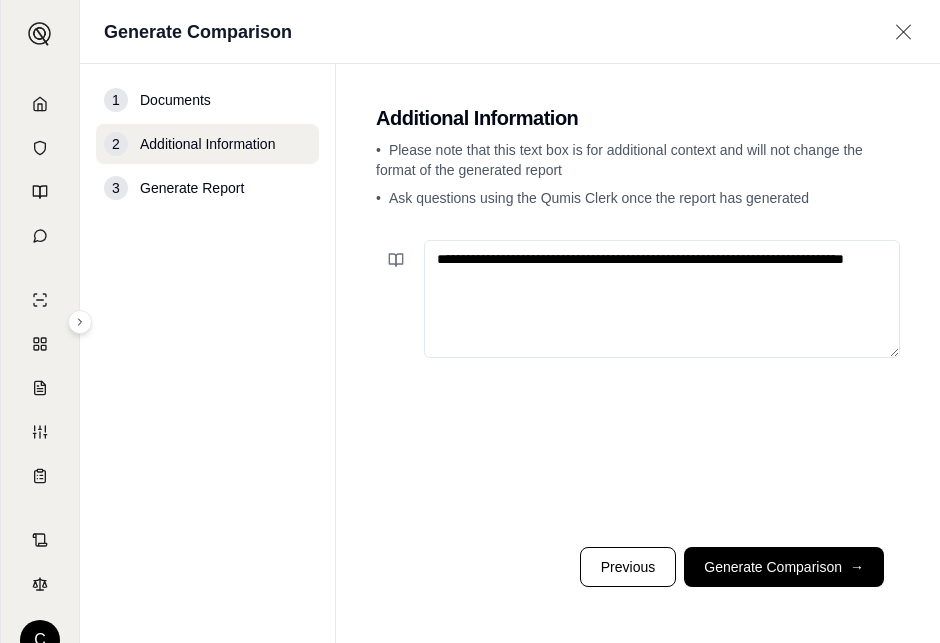 click on "**********" at bounding box center [662, 299] 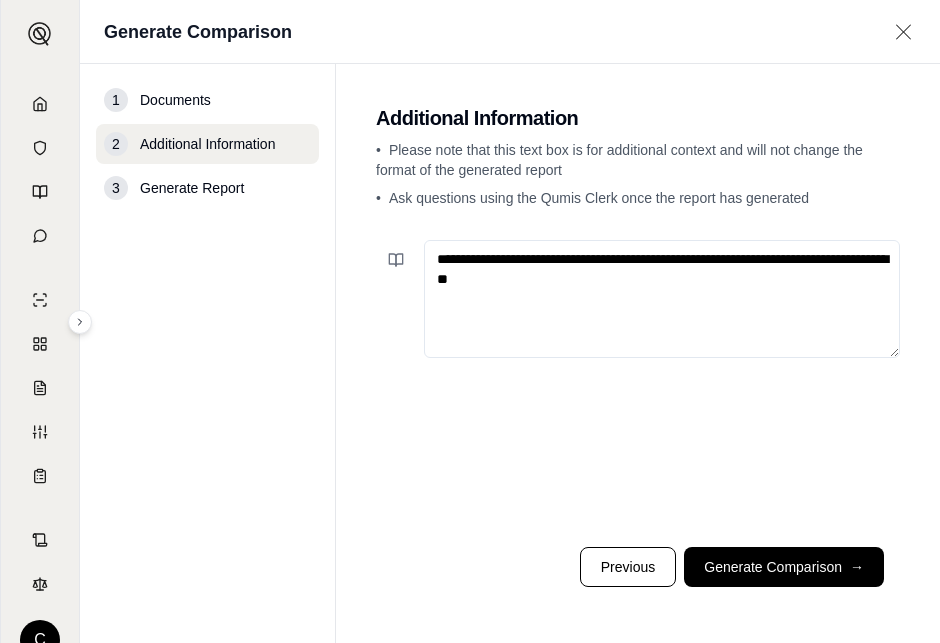 click on "**********" at bounding box center (662, 299) 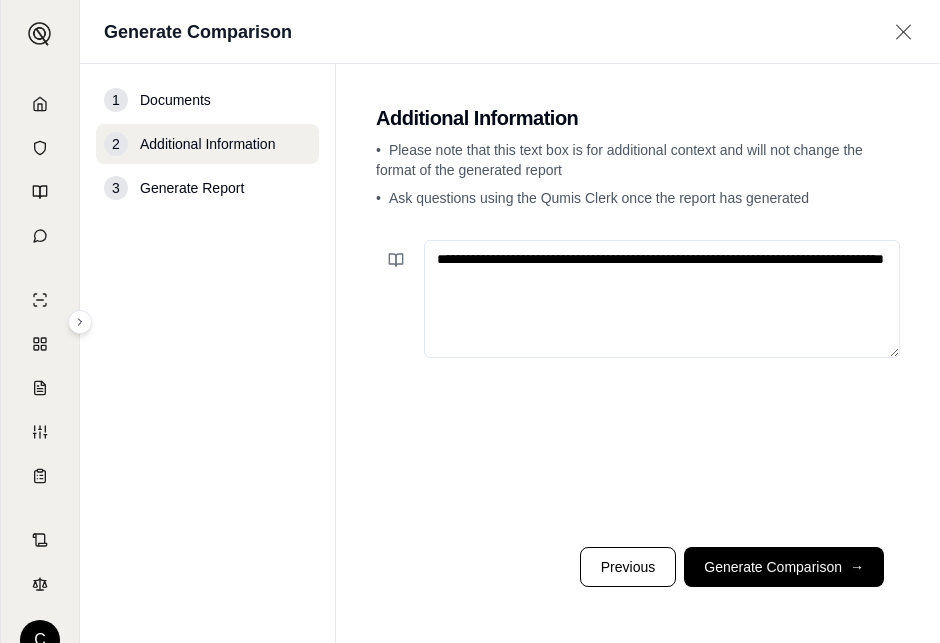 click on "**********" at bounding box center (662, 299) 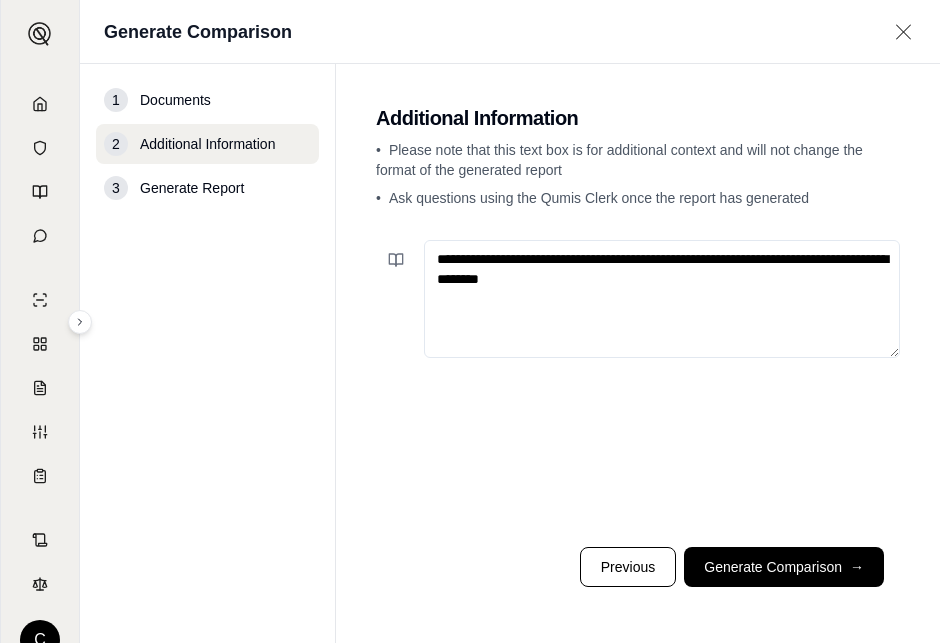 click on "**********" at bounding box center (662, 299) 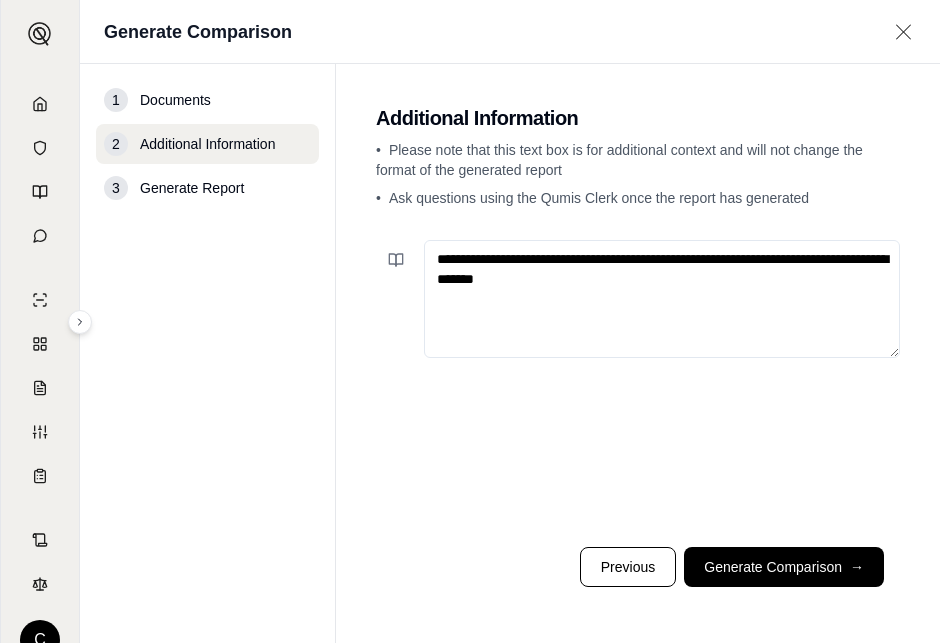 click on "**********" at bounding box center [662, 299] 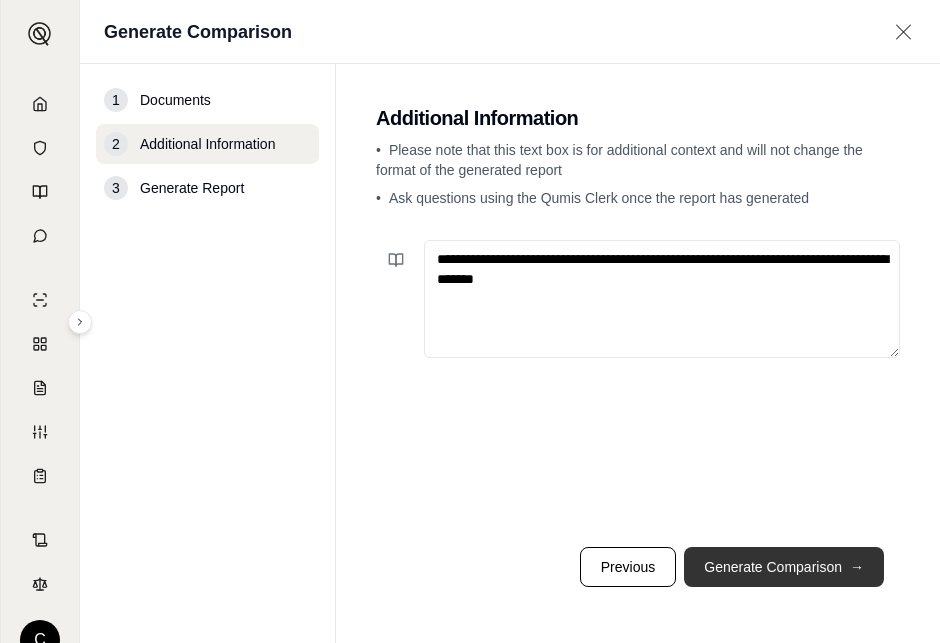 type on "**********" 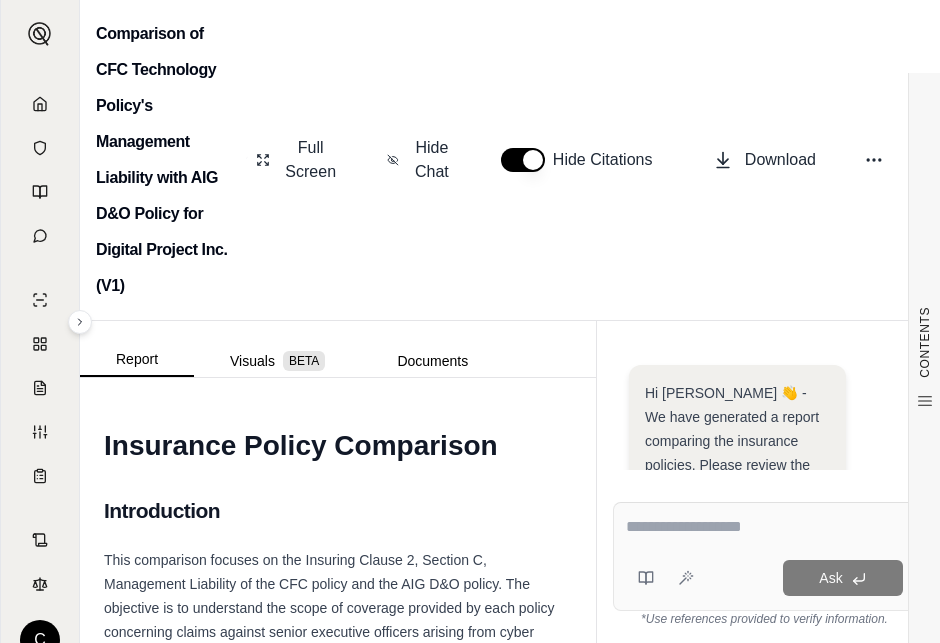 scroll, scrollTop: 0, scrollLeft: 0, axis: both 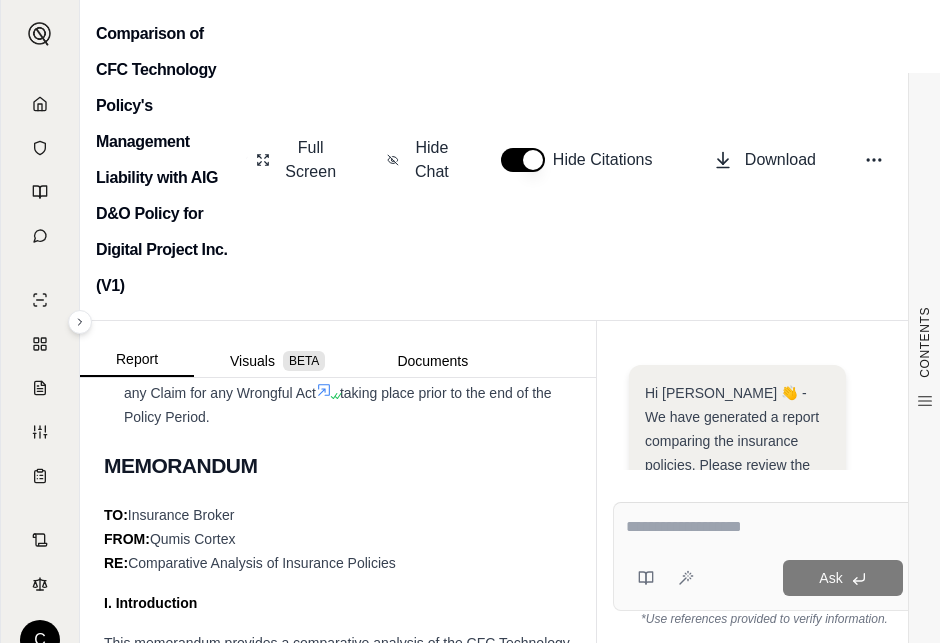 click on "Comparison of CFC Technology Policy's Management Liability with AIG D&O Policy for Digital Project Inc.  (V1) Full Screen Hide Chat Hide Citations Download" at bounding box center (510, 160) 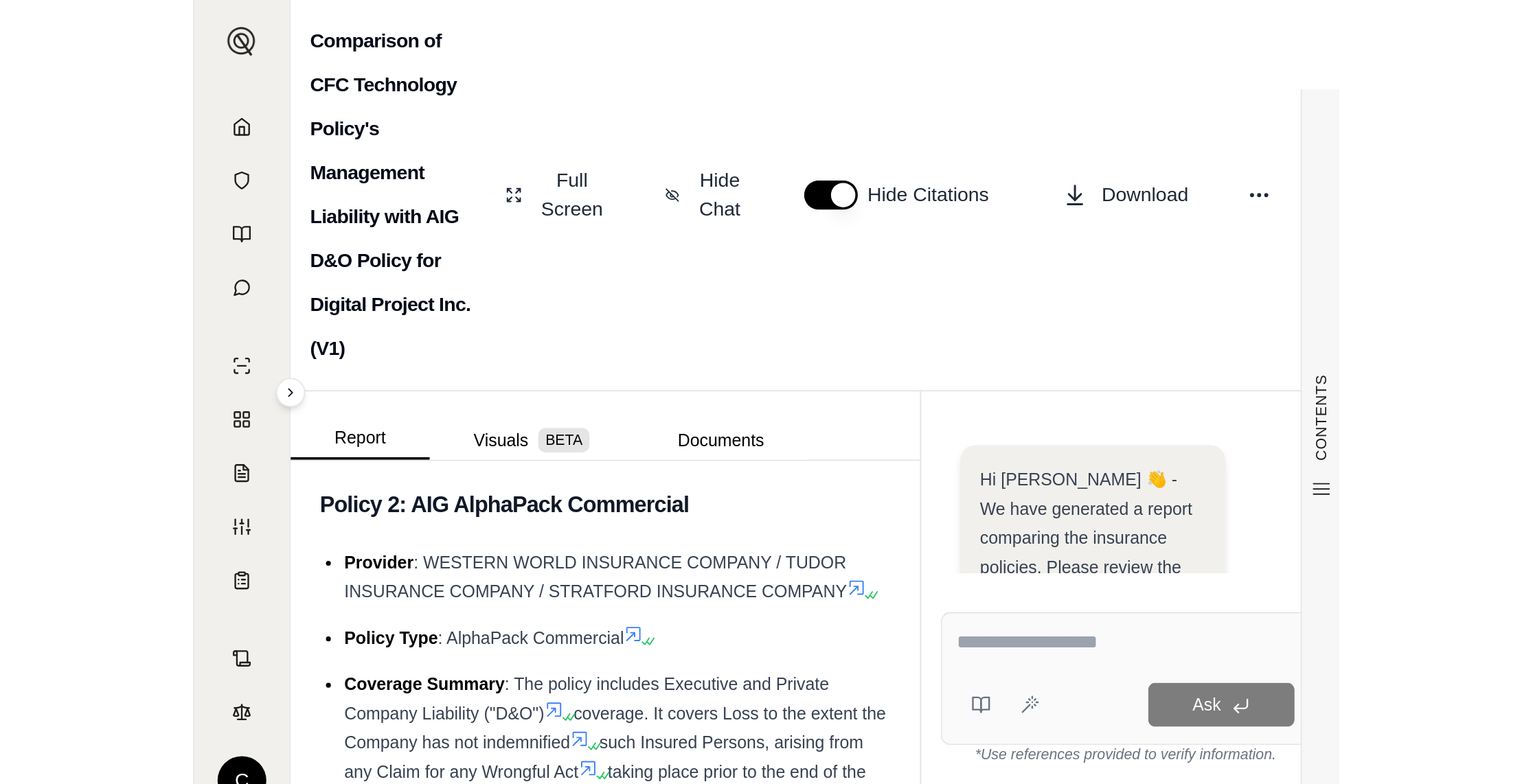 scroll, scrollTop: 762, scrollLeft: 0, axis: vertical 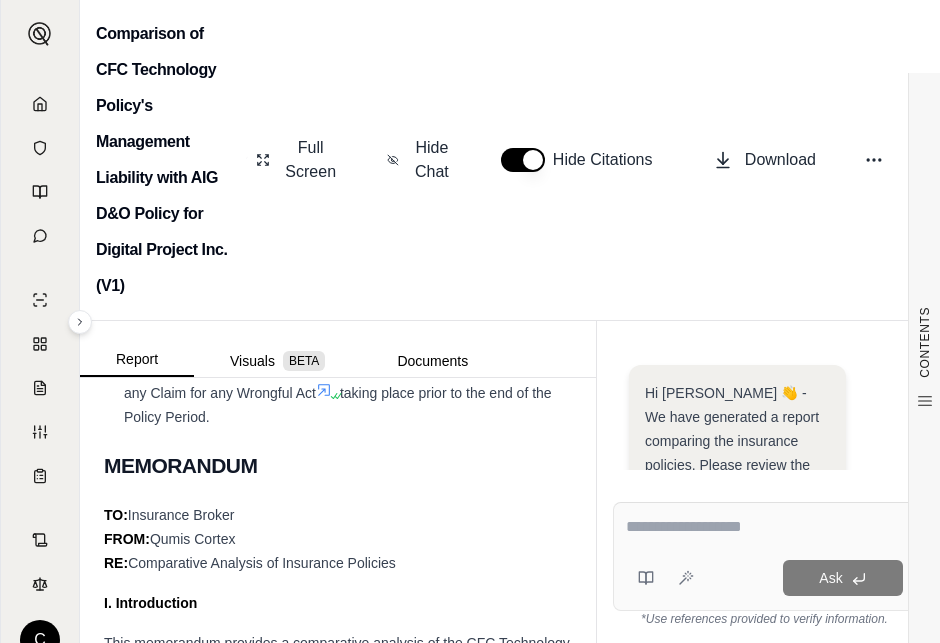 click on "Full Screen Hide Chat Hide Citations Download" at bounding box center [586, 160] 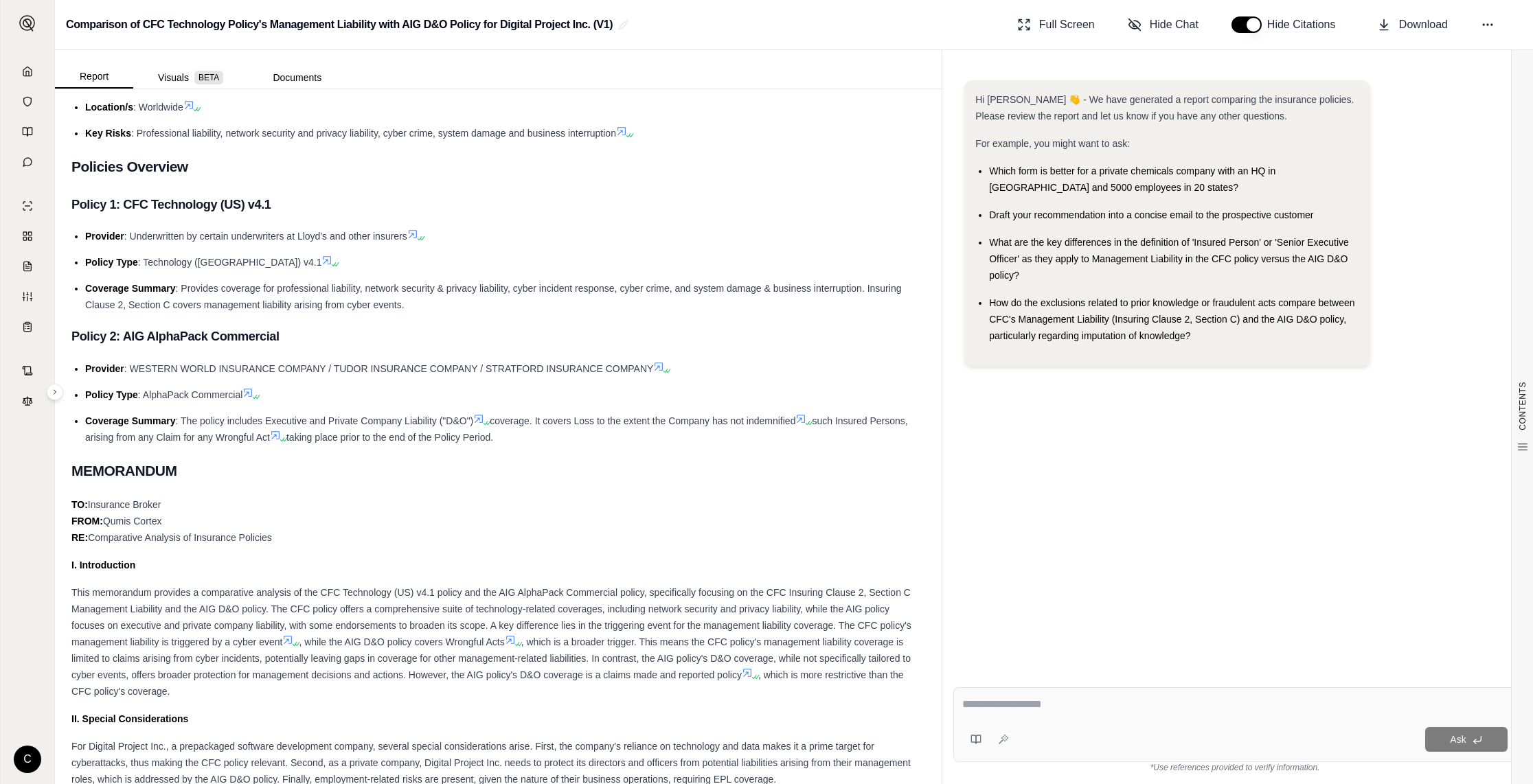 scroll, scrollTop: 0, scrollLeft: 0, axis: both 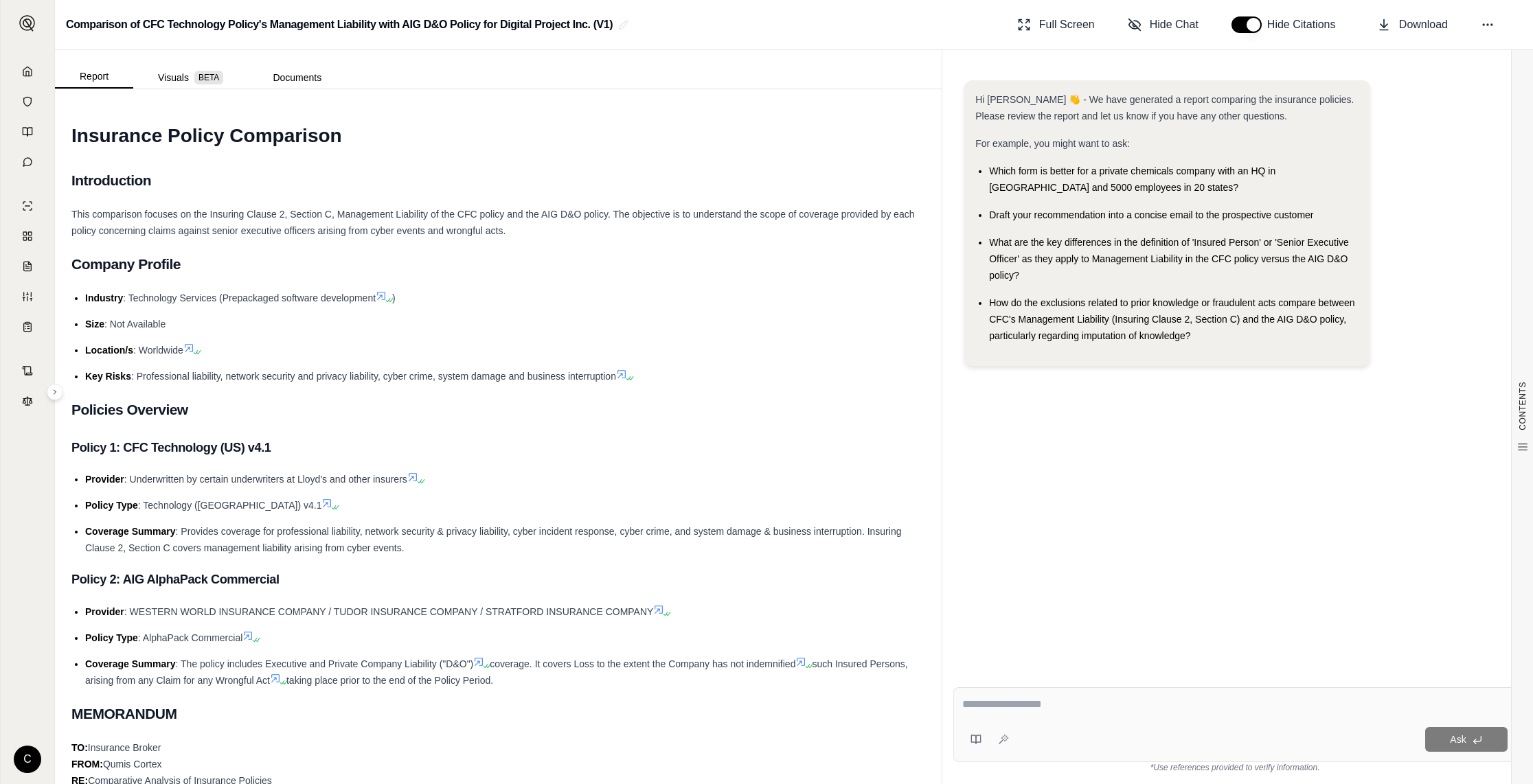 click on "Policies Overview" at bounding box center (498, 410) 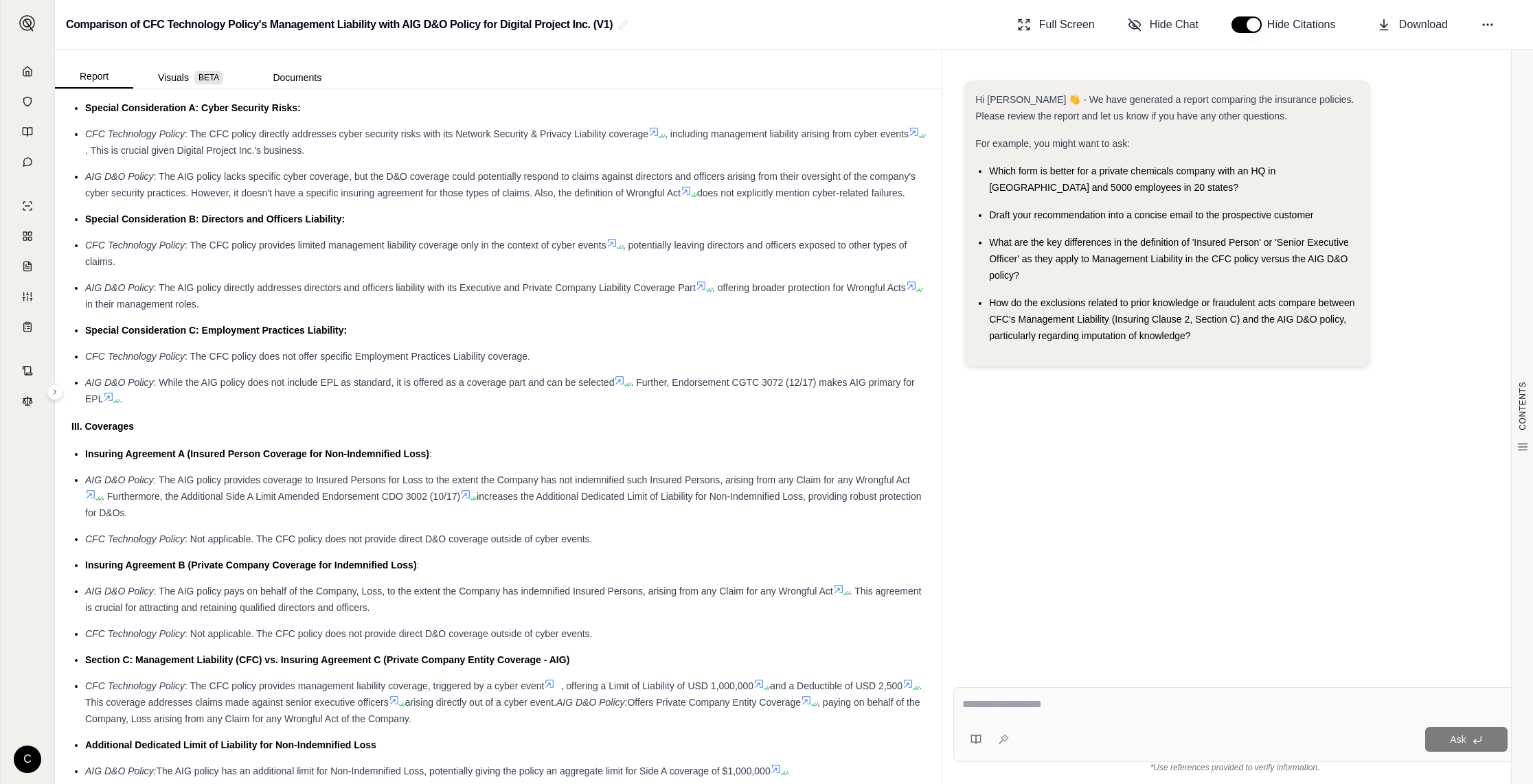 scroll, scrollTop: 0, scrollLeft: 0, axis: both 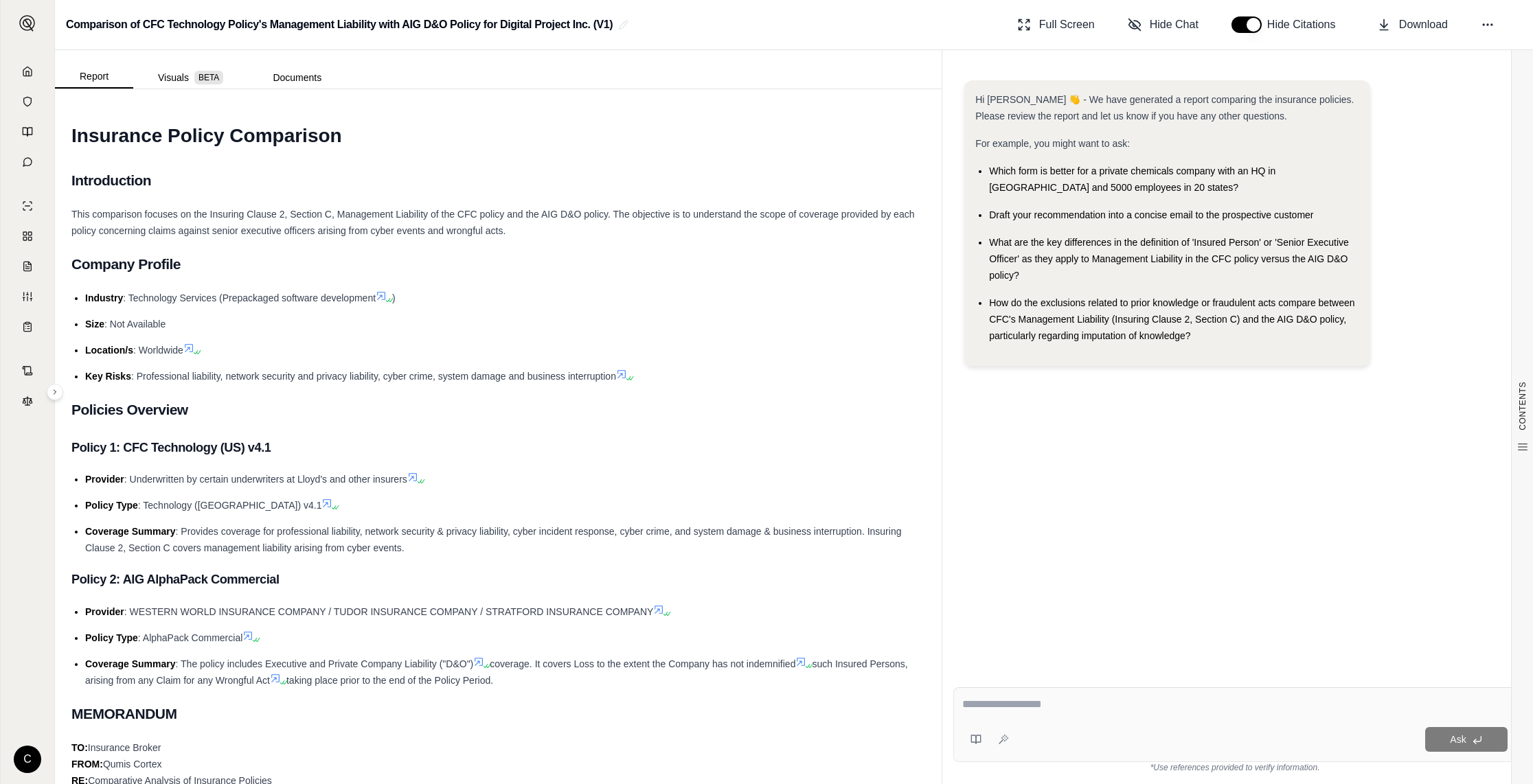 click at bounding box center (1247, 25) 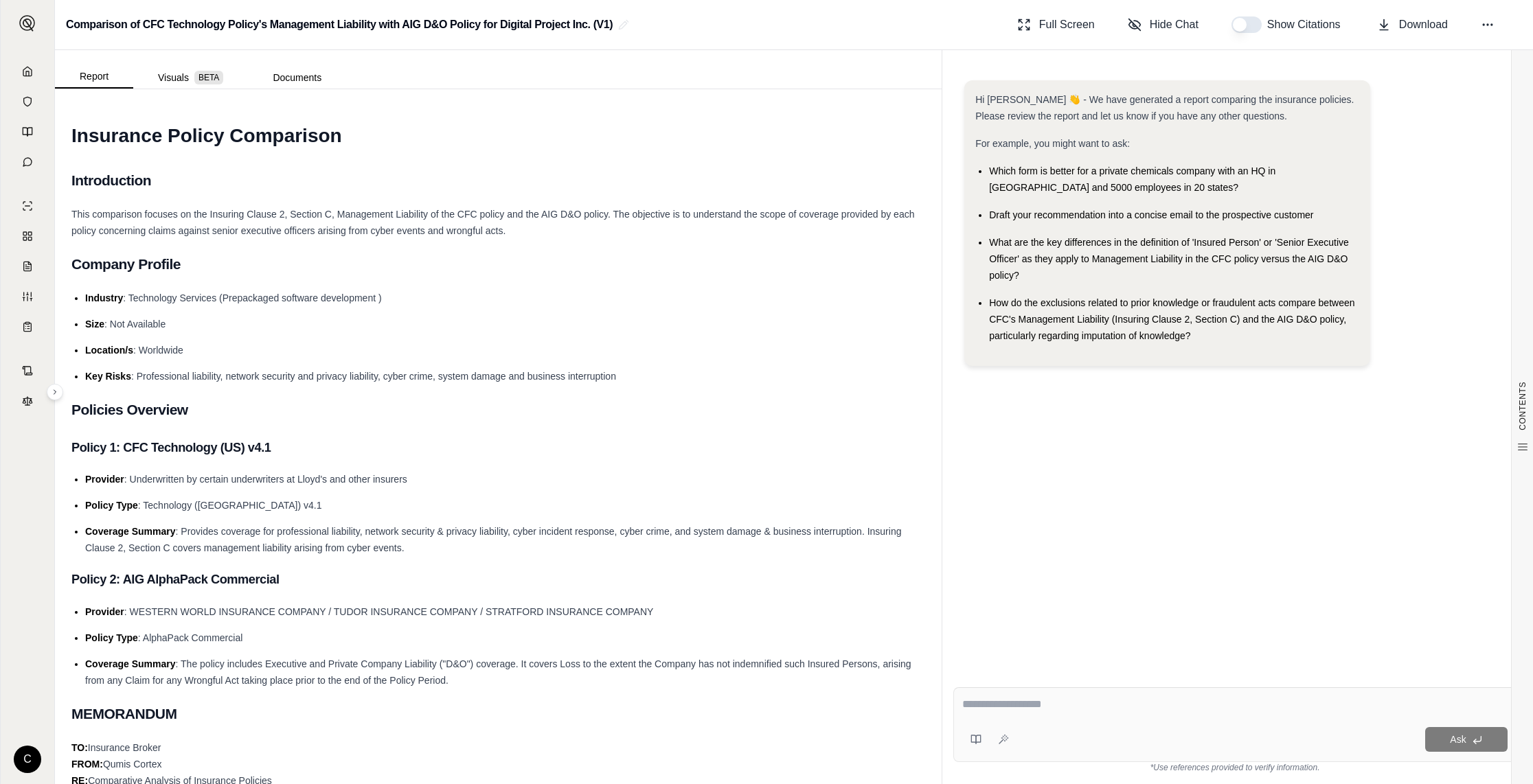 click at bounding box center (1247, 25) 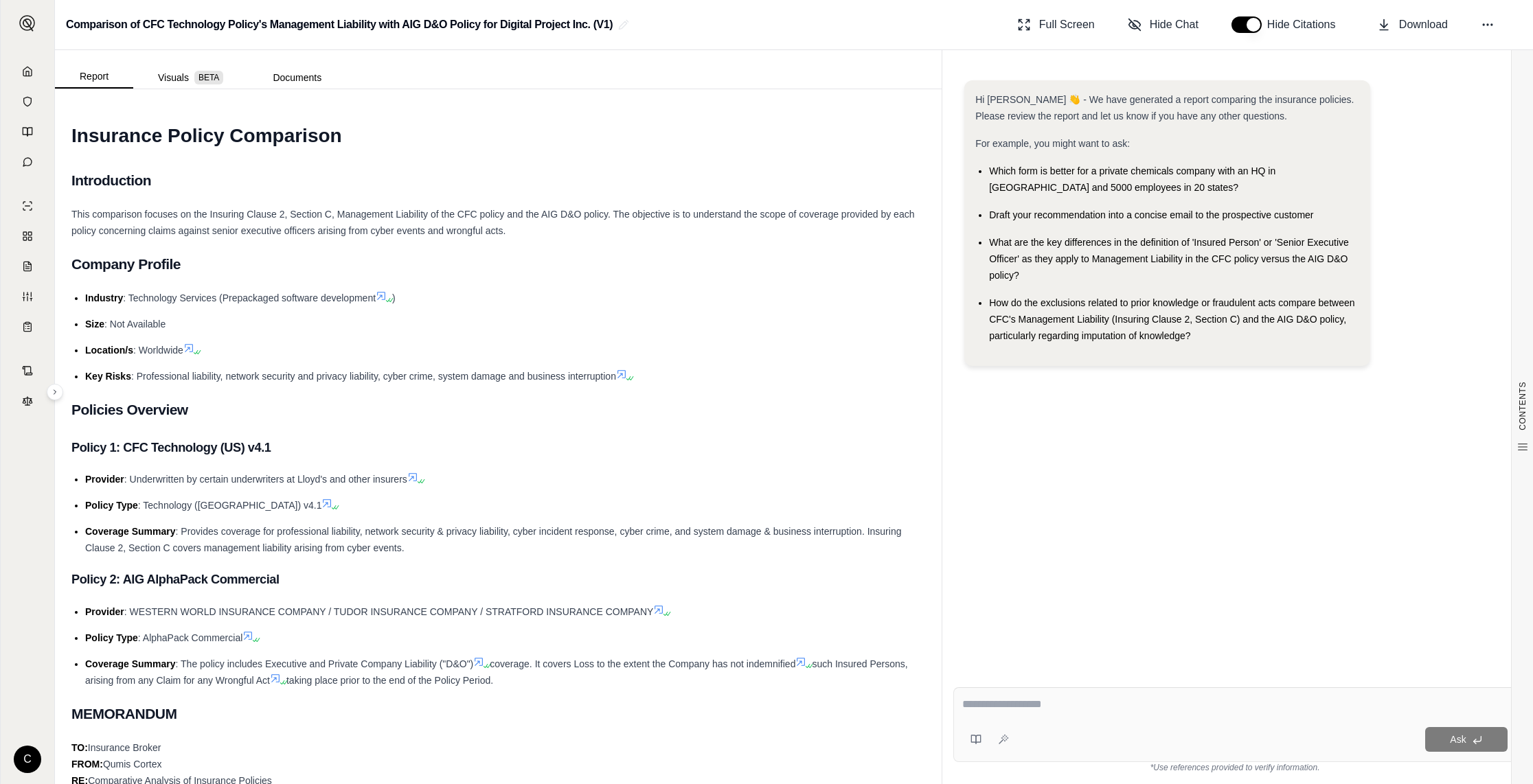 click at bounding box center (1247, 25) 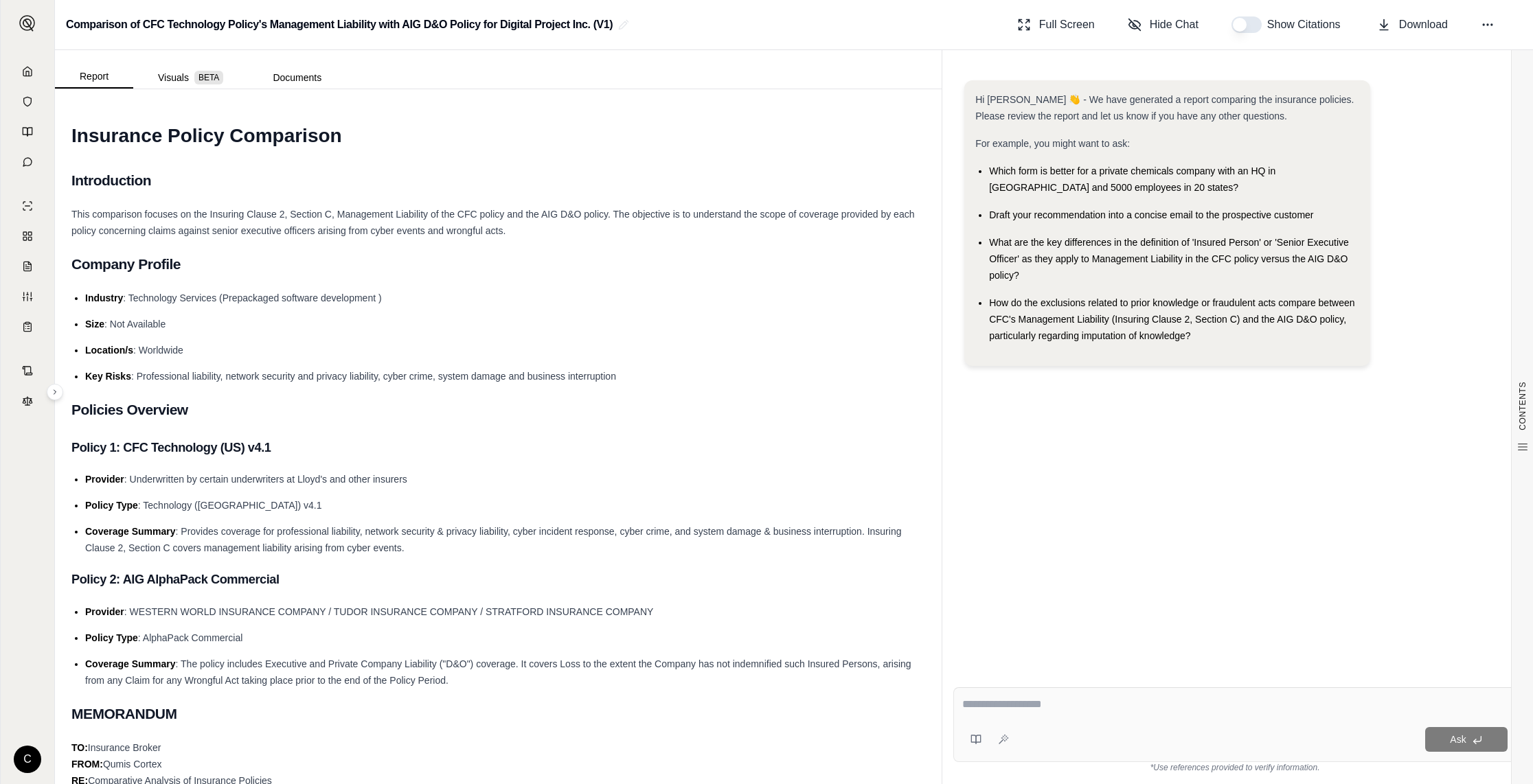 click at bounding box center [1247, 25] 